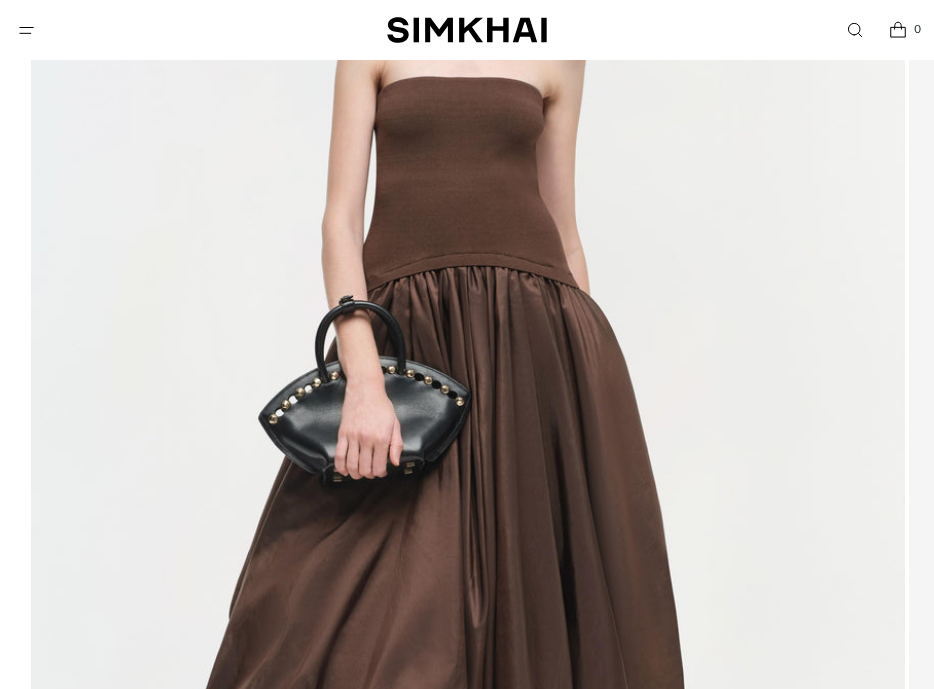 scroll, scrollTop: 333, scrollLeft: 0, axis: vertical 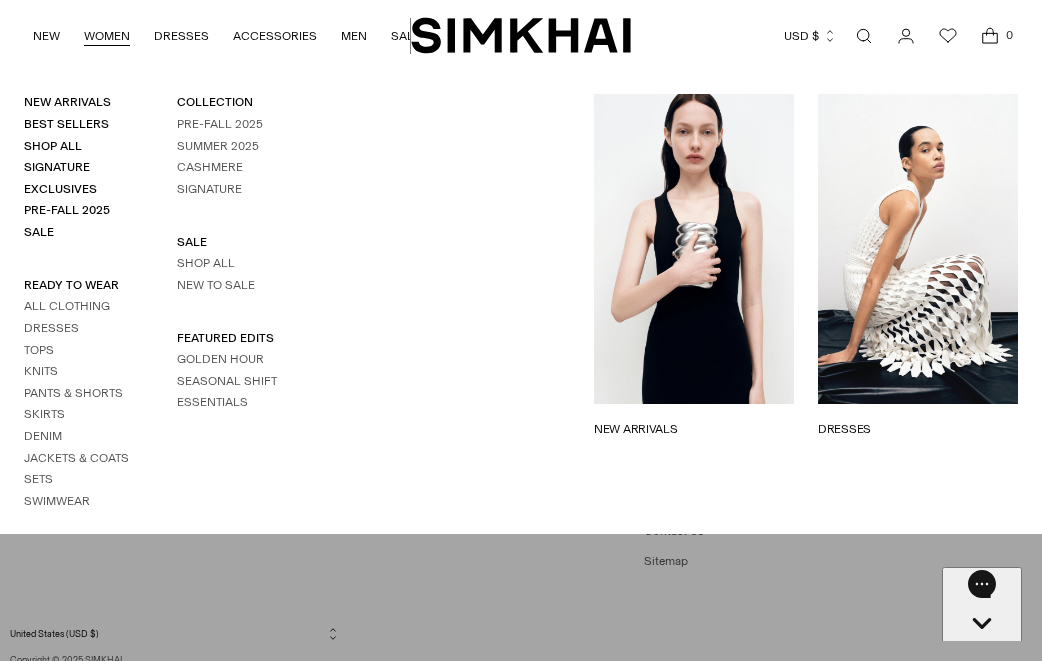 click on "WOMEN" at bounding box center (107, 36) 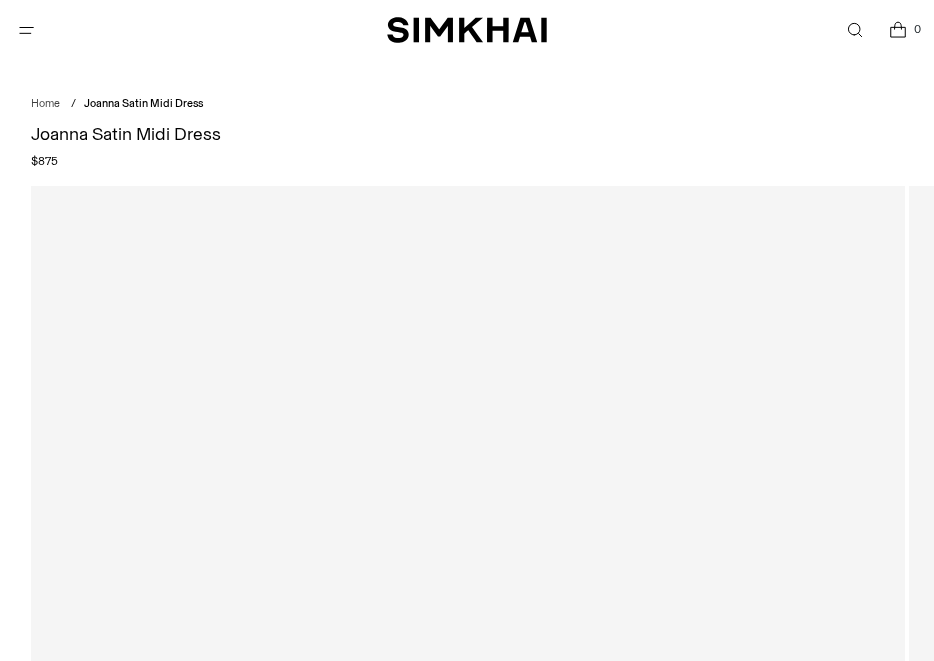 scroll, scrollTop: 0, scrollLeft: 0, axis: both 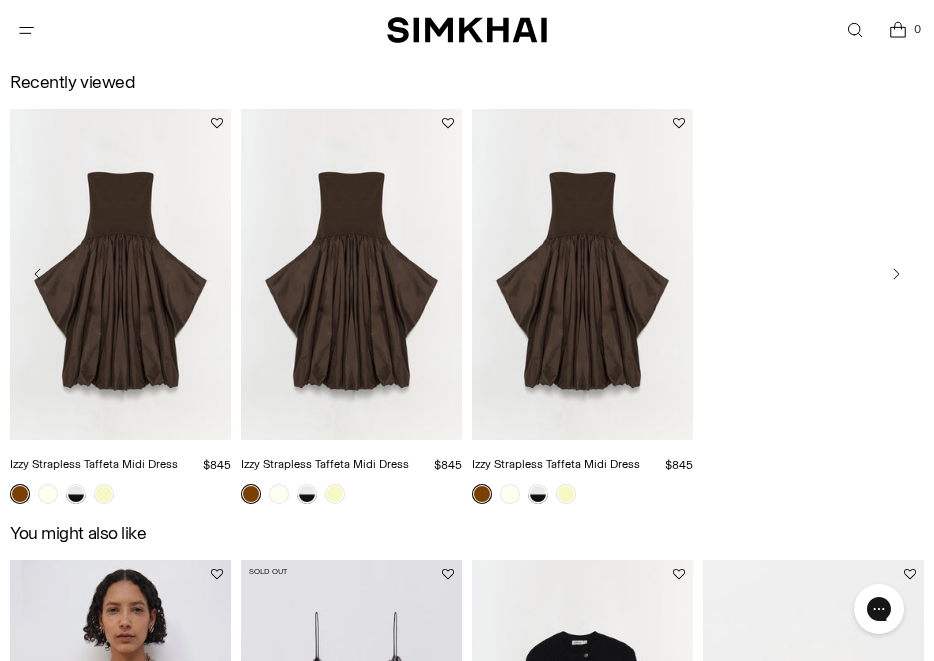click at bounding box center (0, 0) 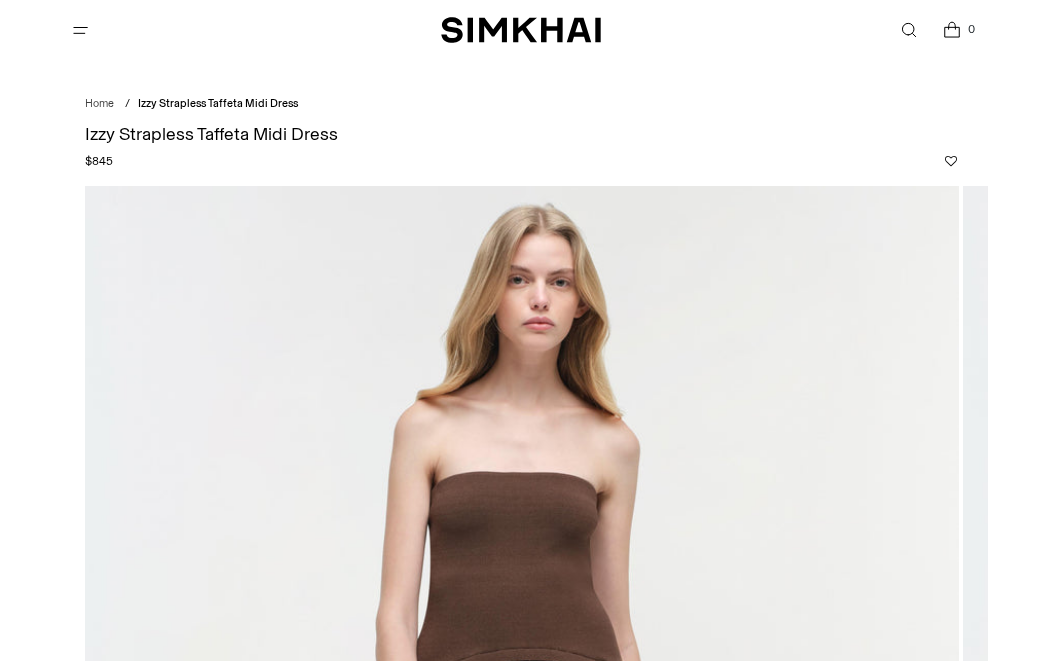 scroll, scrollTop: 0, scrollLeft: 0, axis: both 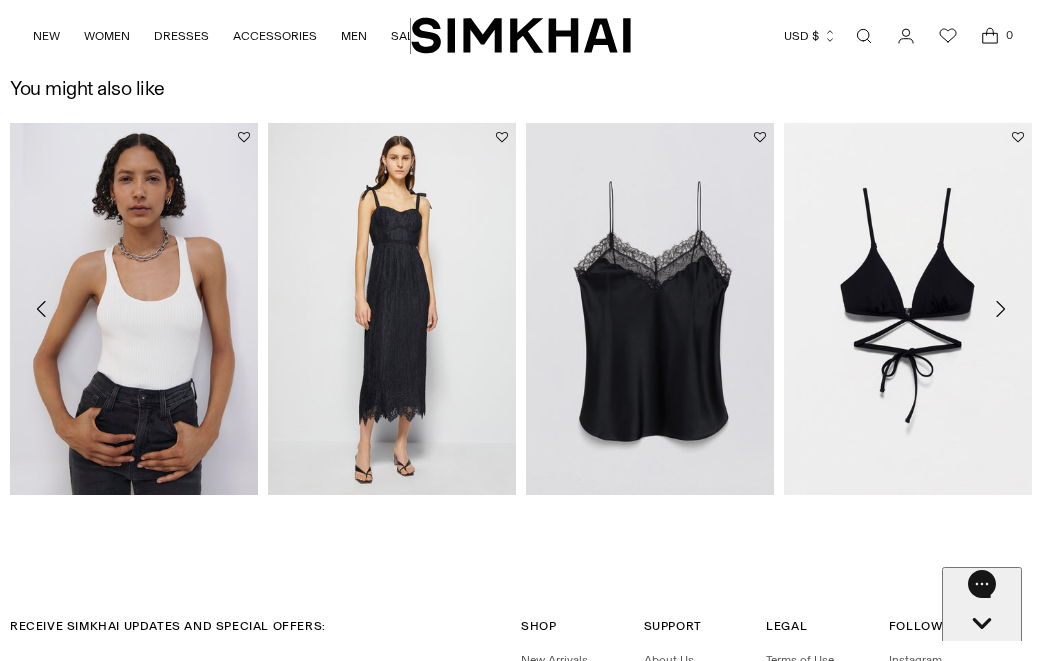 click 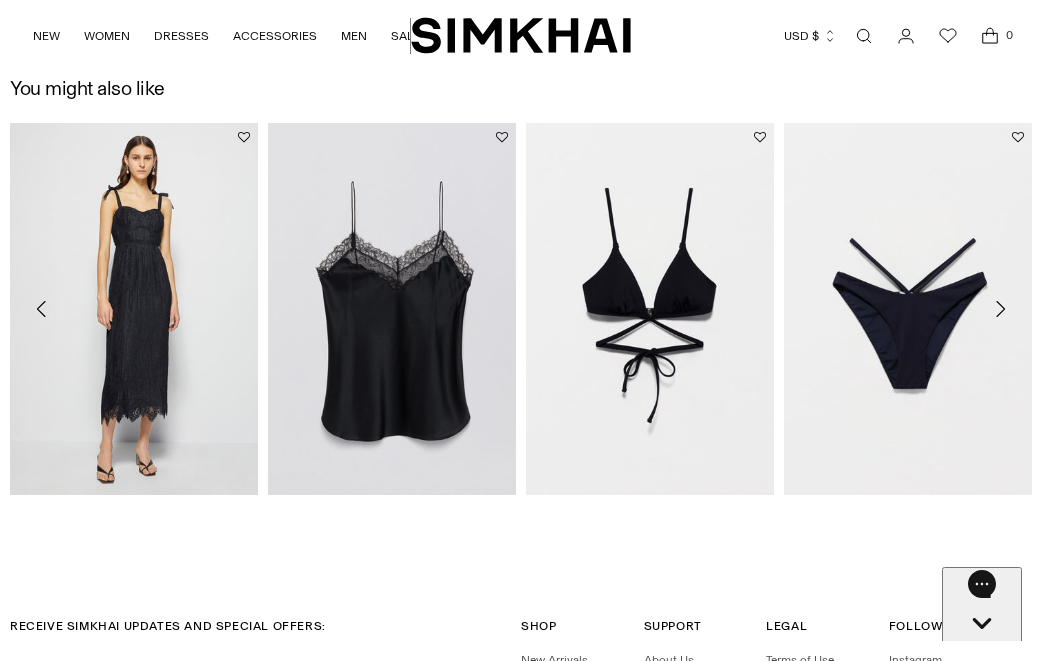 click 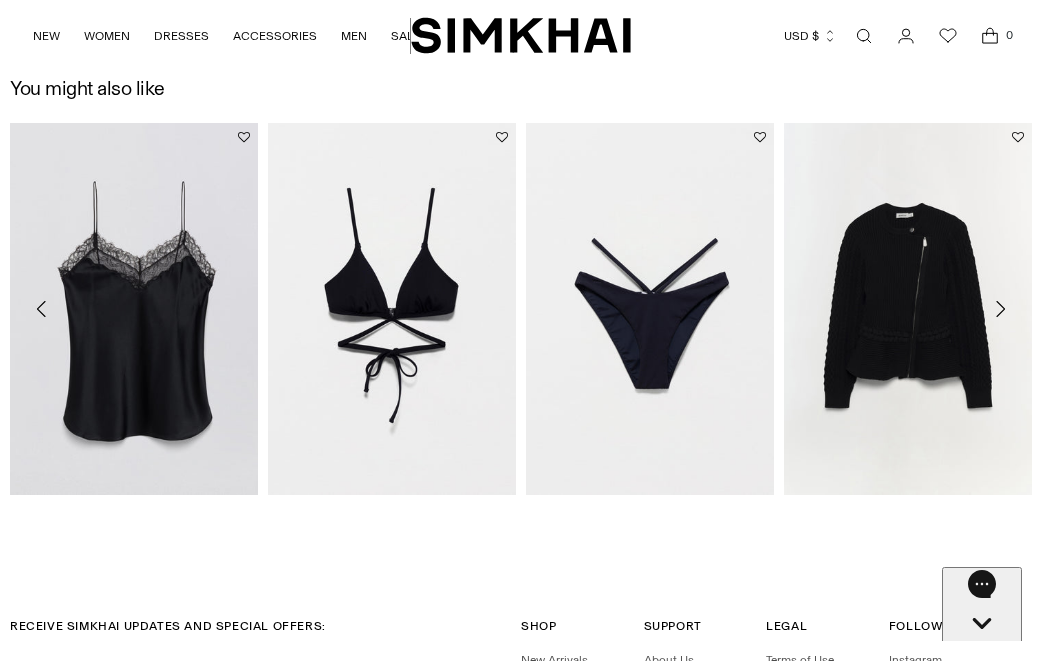 click 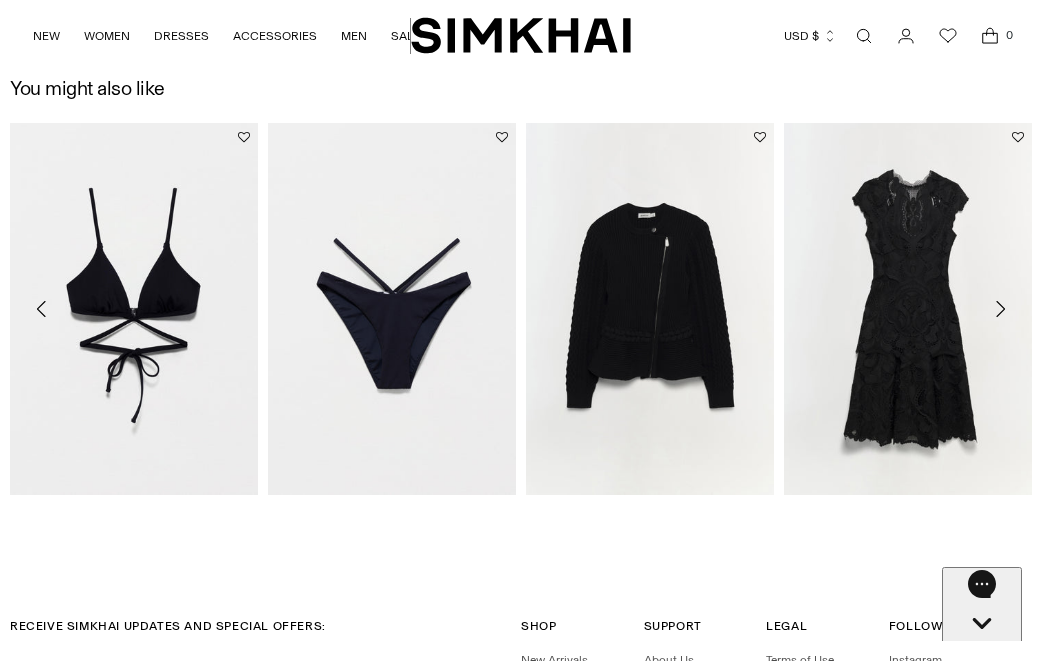 click 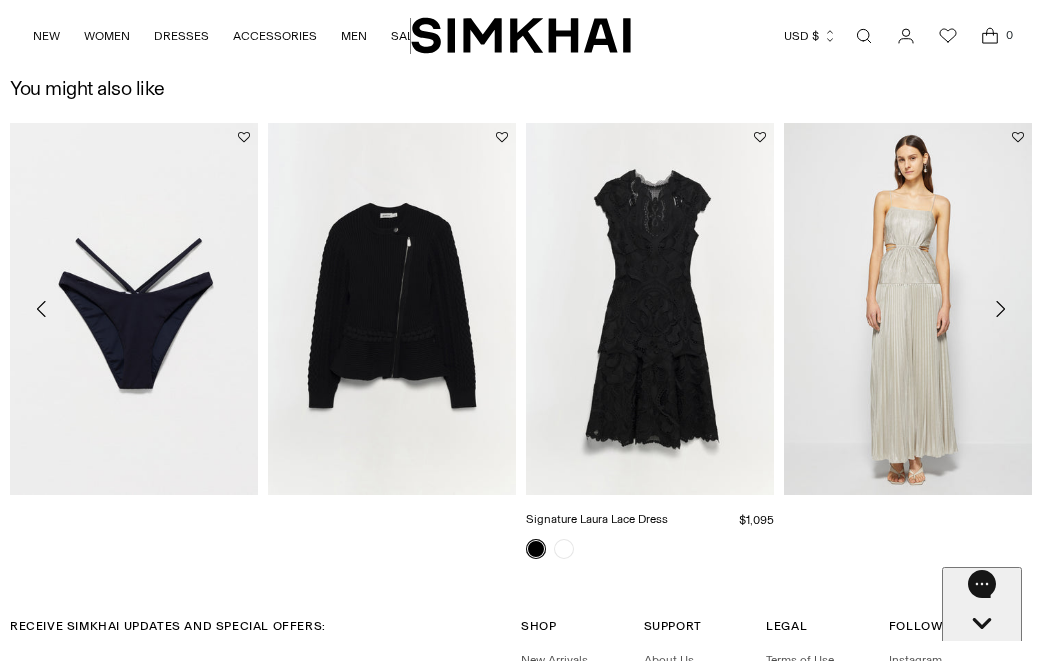 click at bounding box center [0, 0] 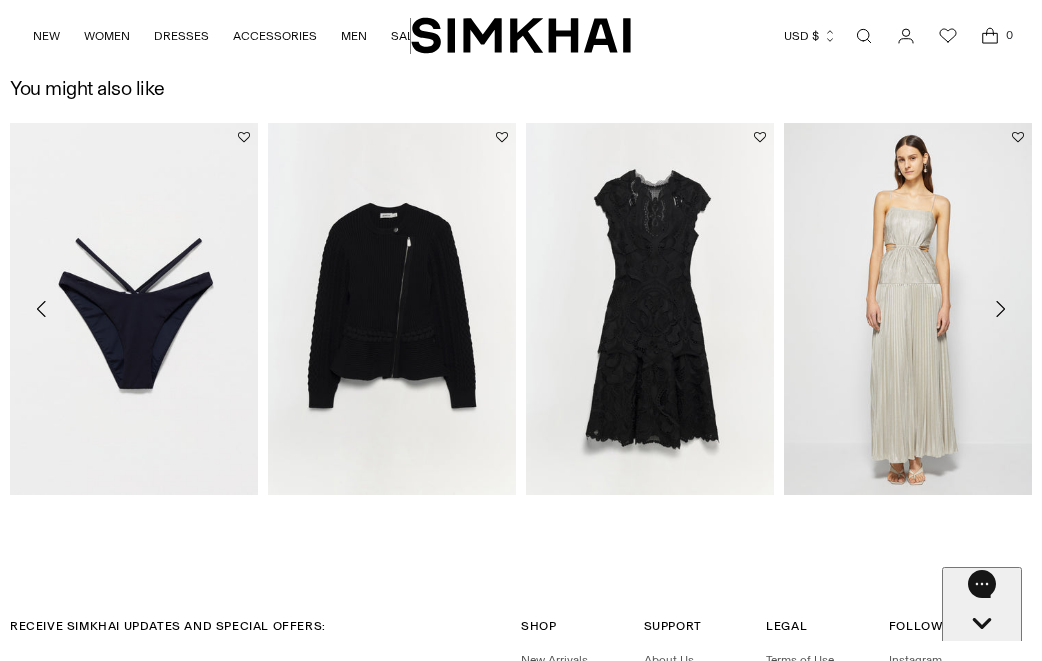 click 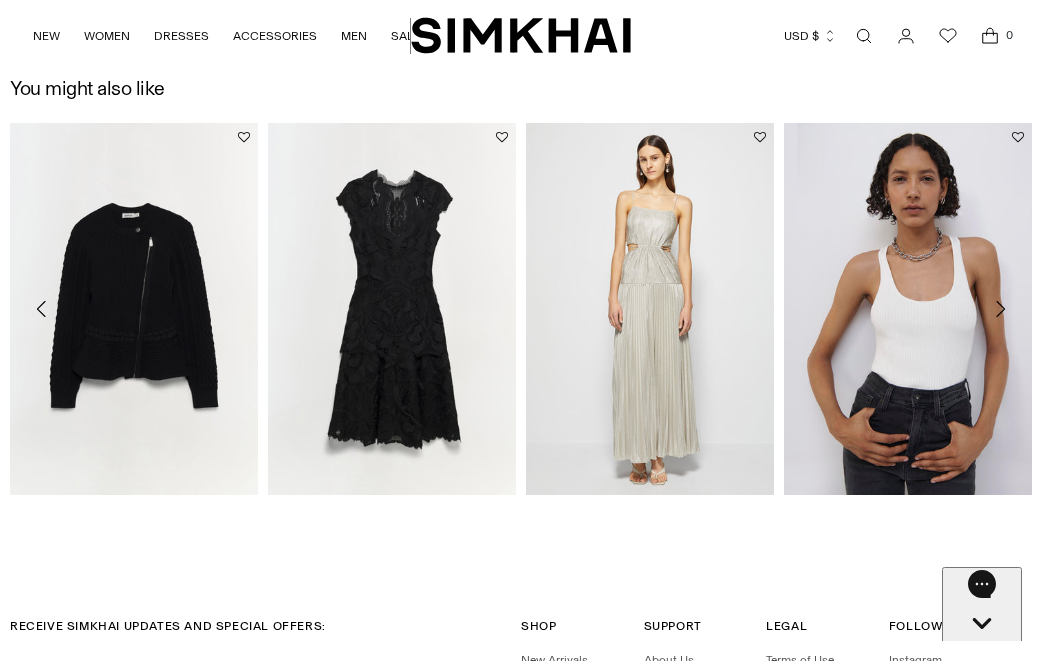 click 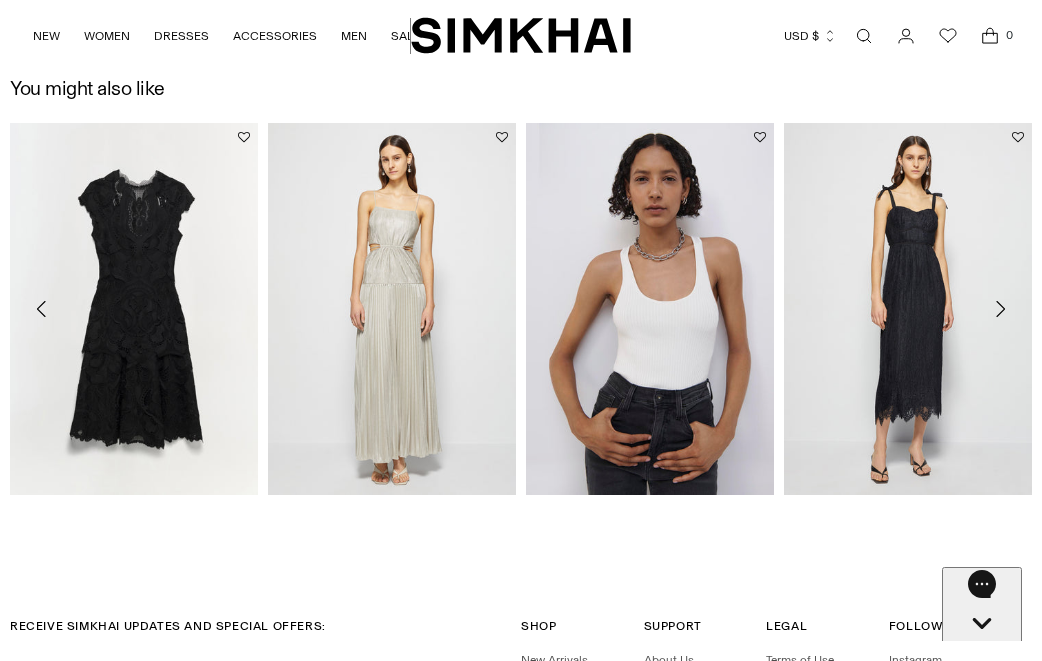 click 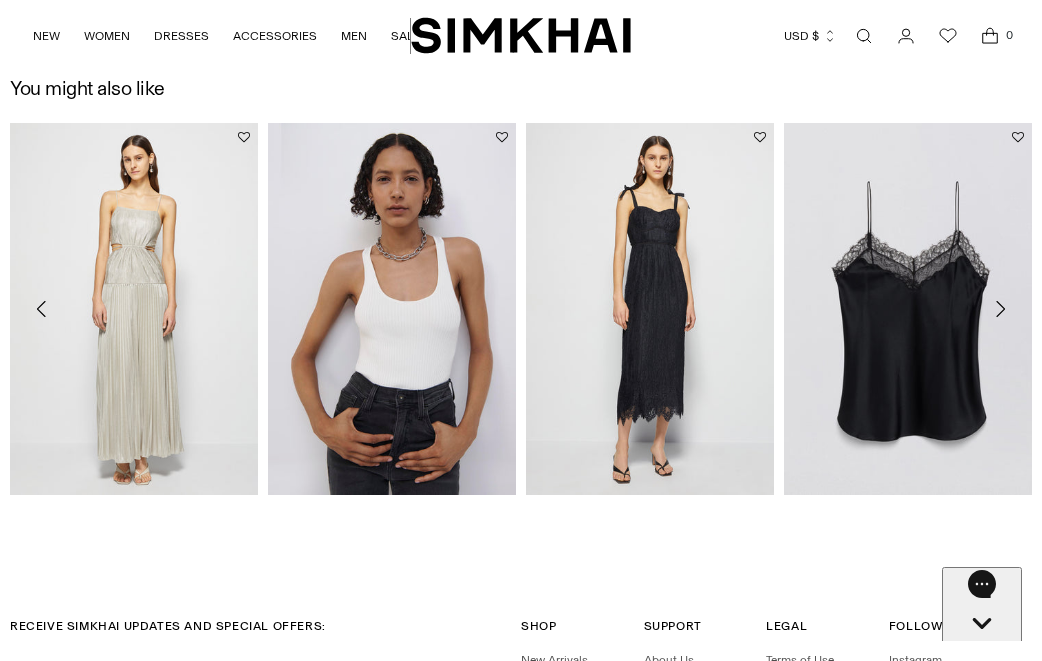 click 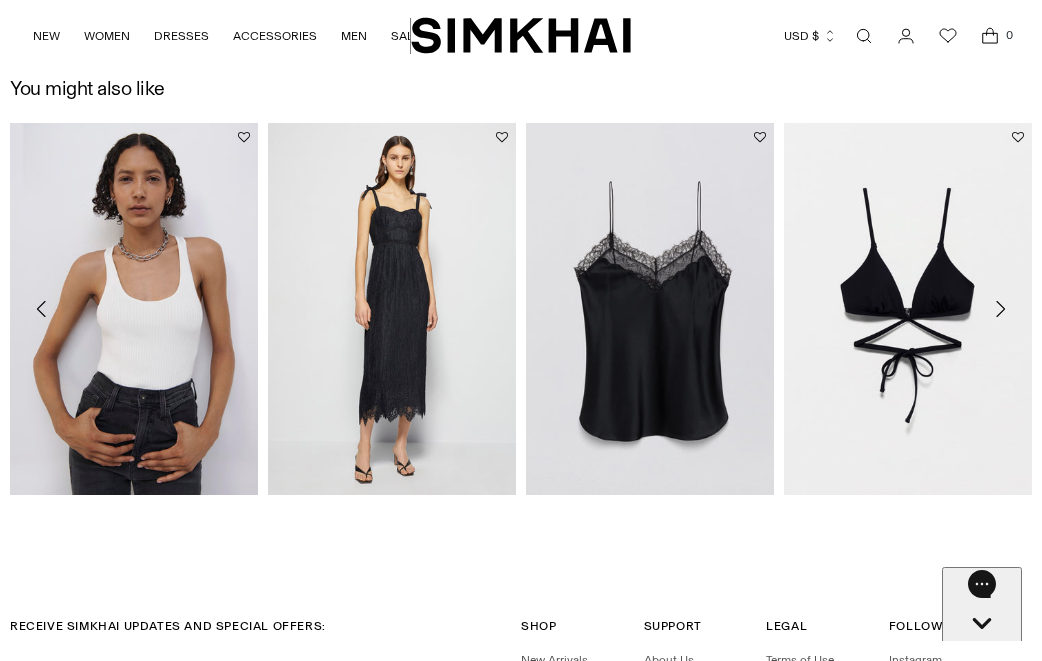 click 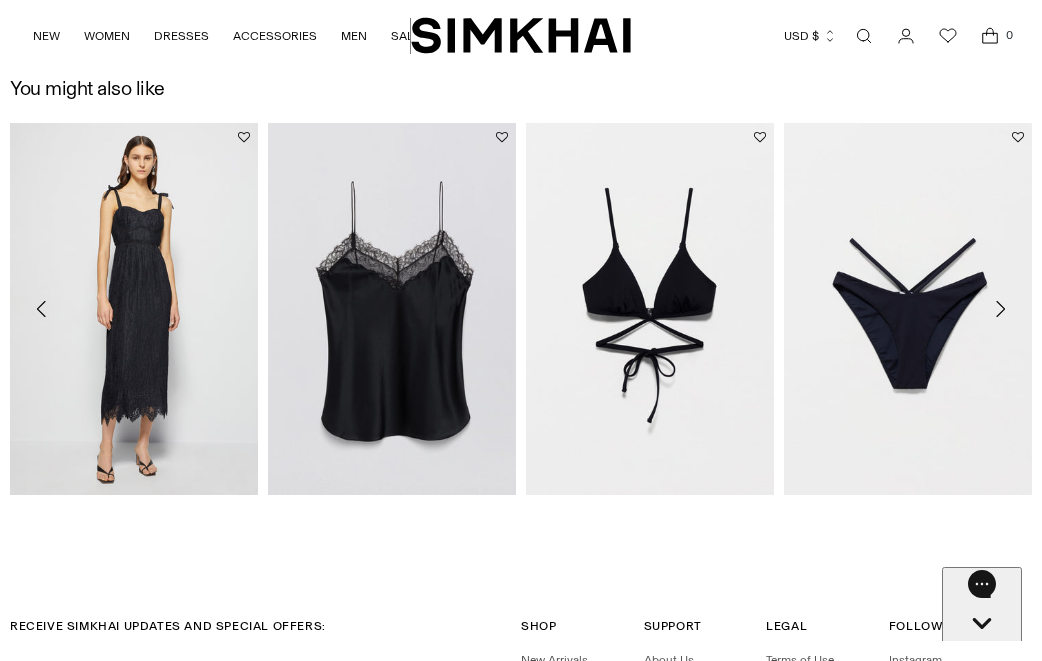 click 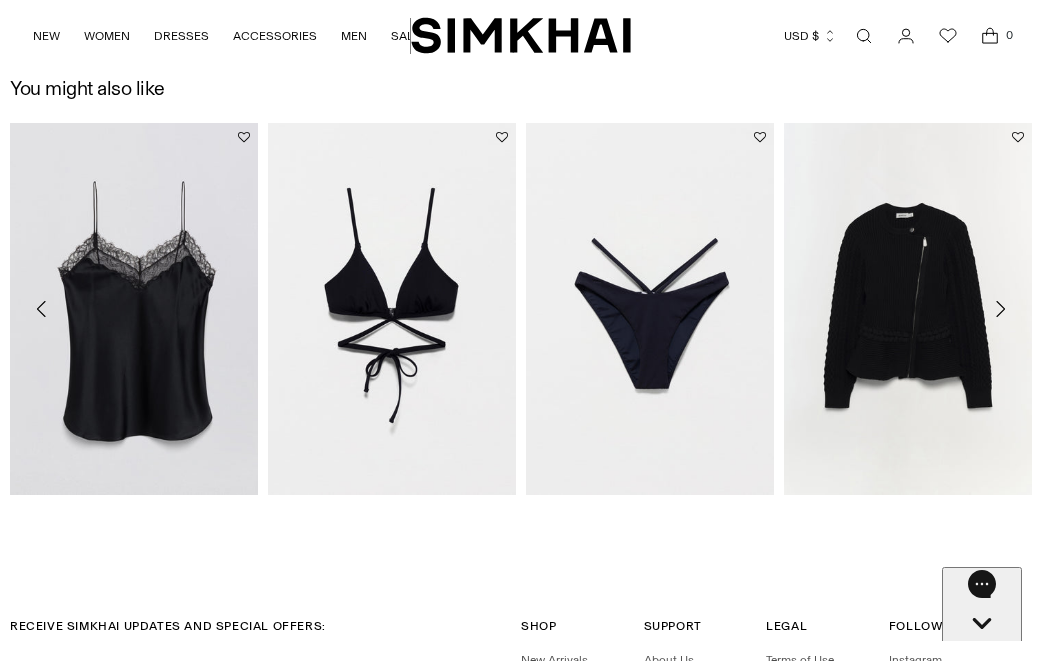 click 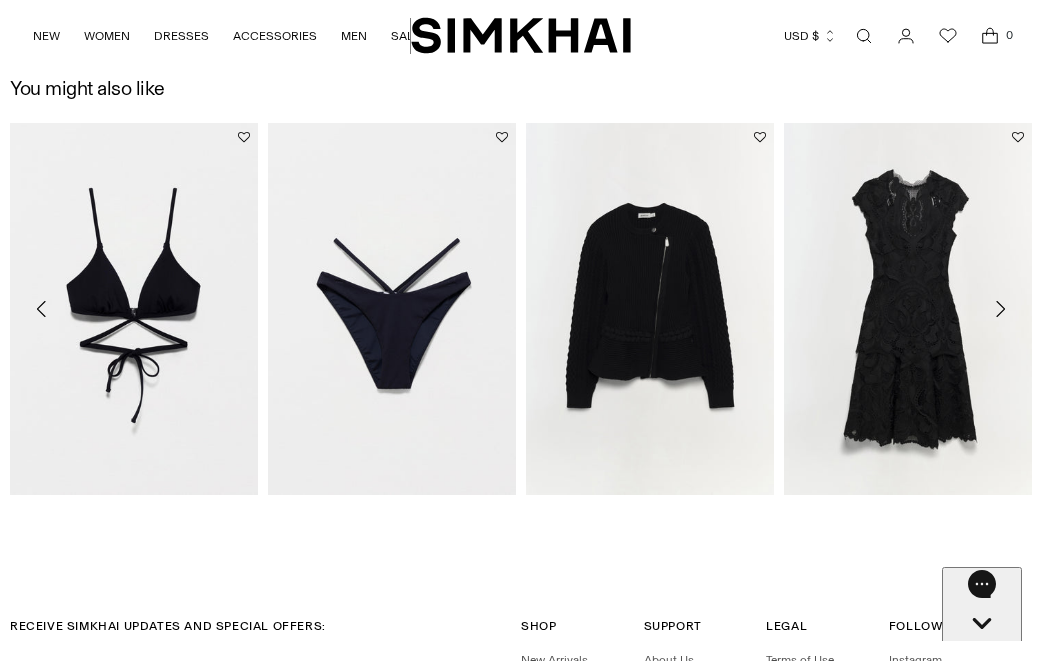 click 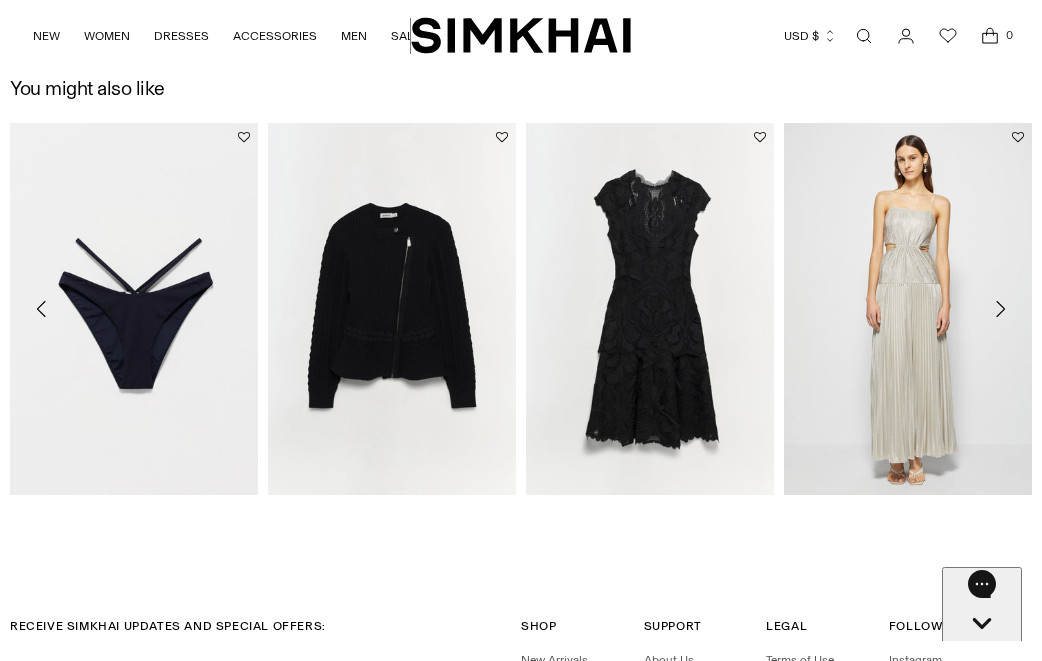 click 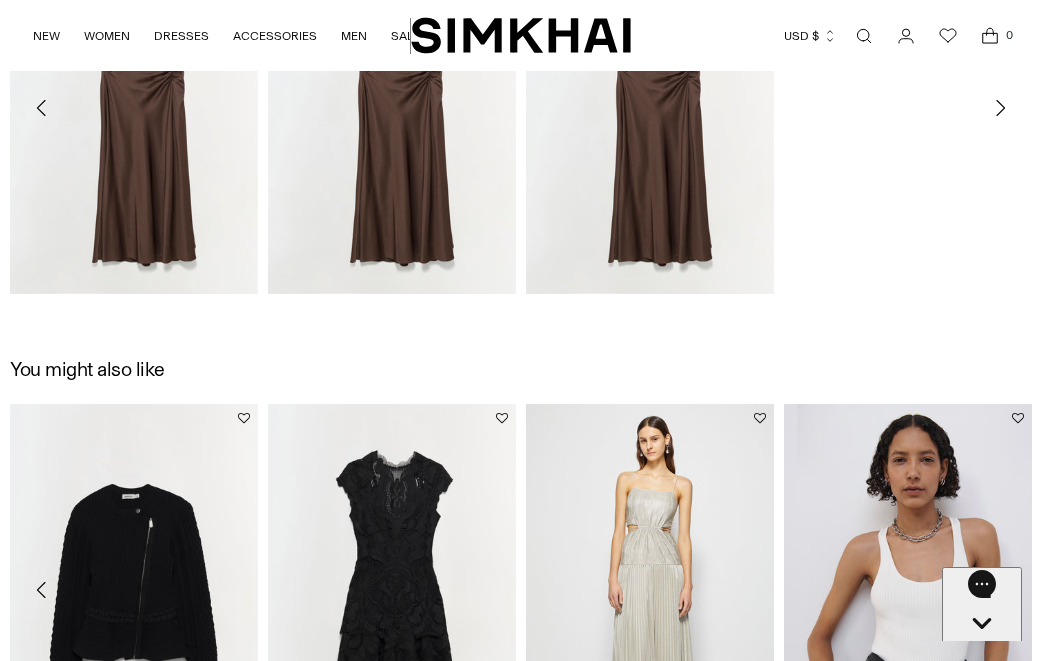 scroll, scrollTop: 1949, scrollLeft: 0, axis: vertical 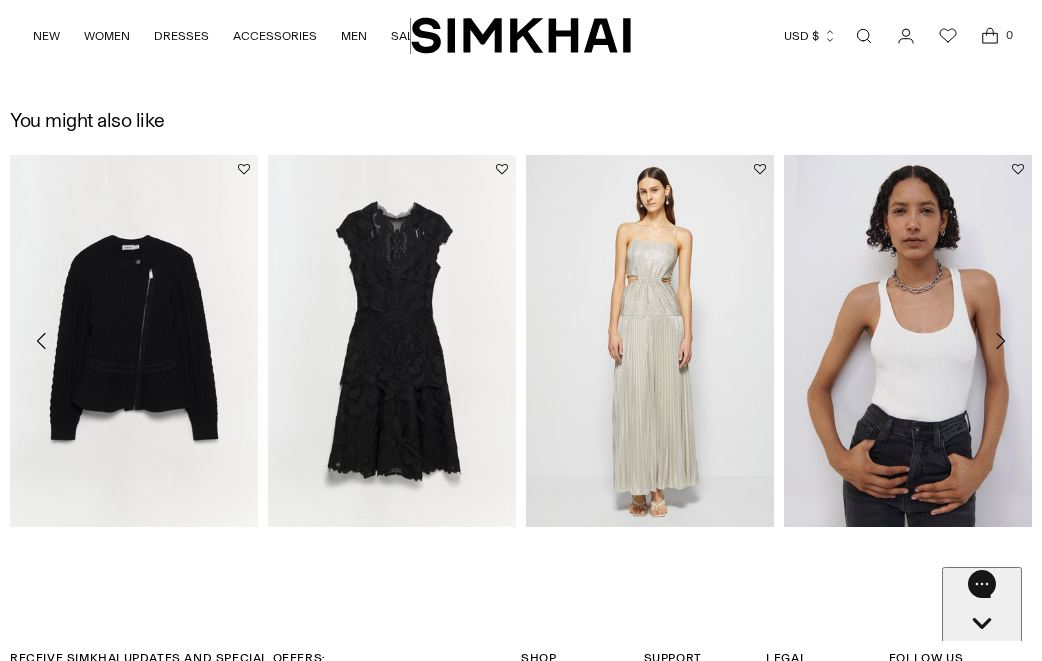 click 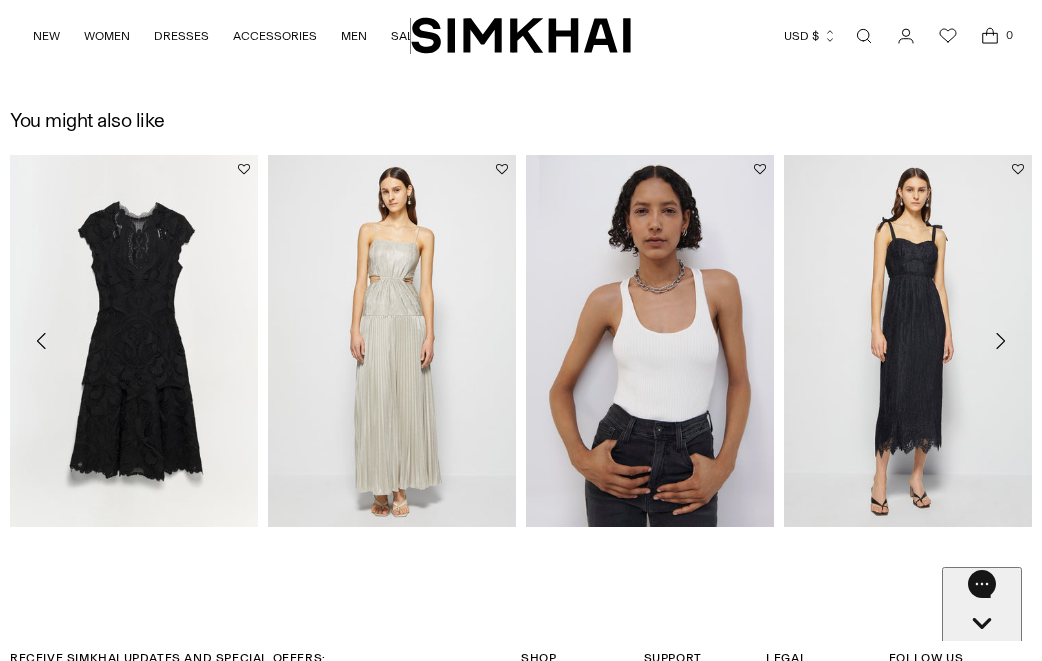 click 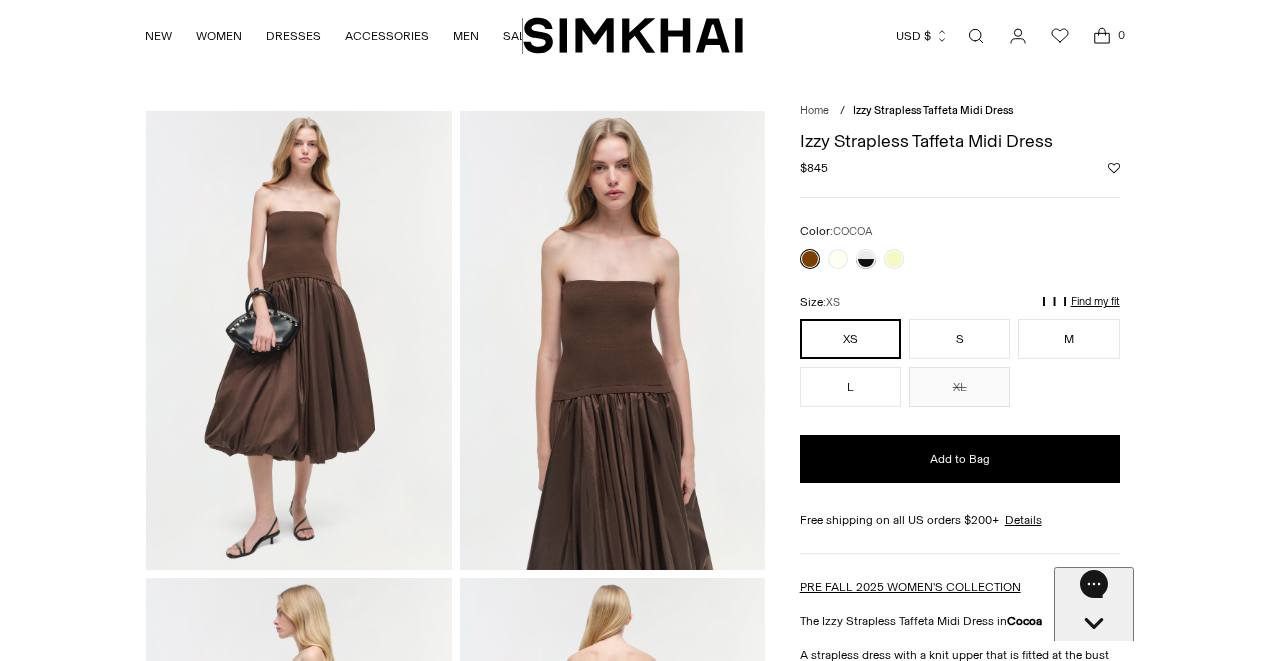 scroll, scrollTop: 0, scrollLeft: 0, axis: both 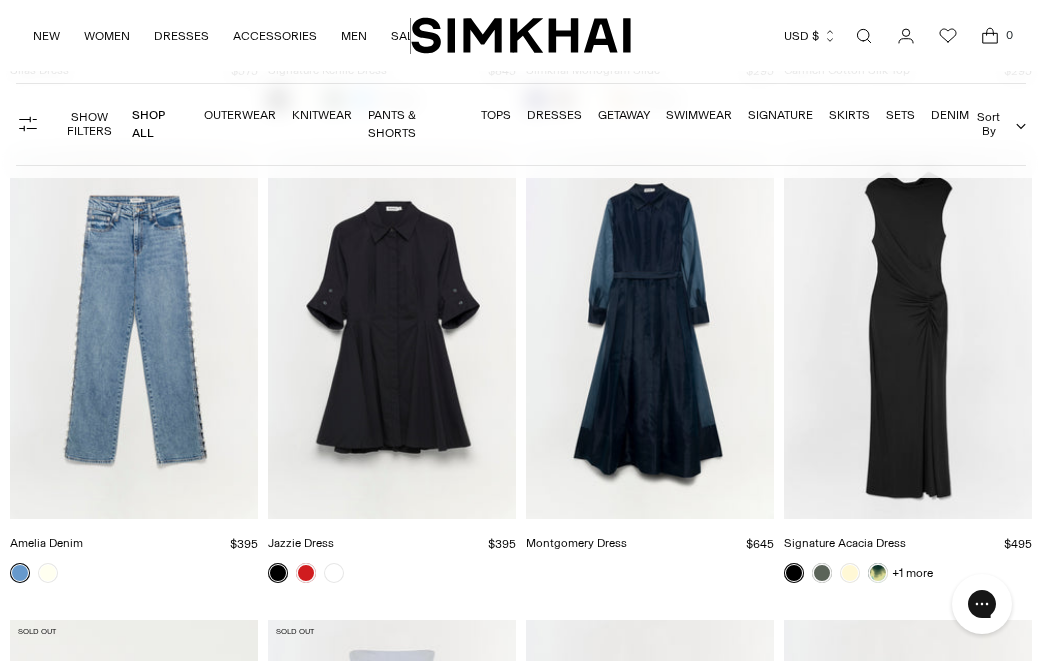 click at bounding box center [0, 0] 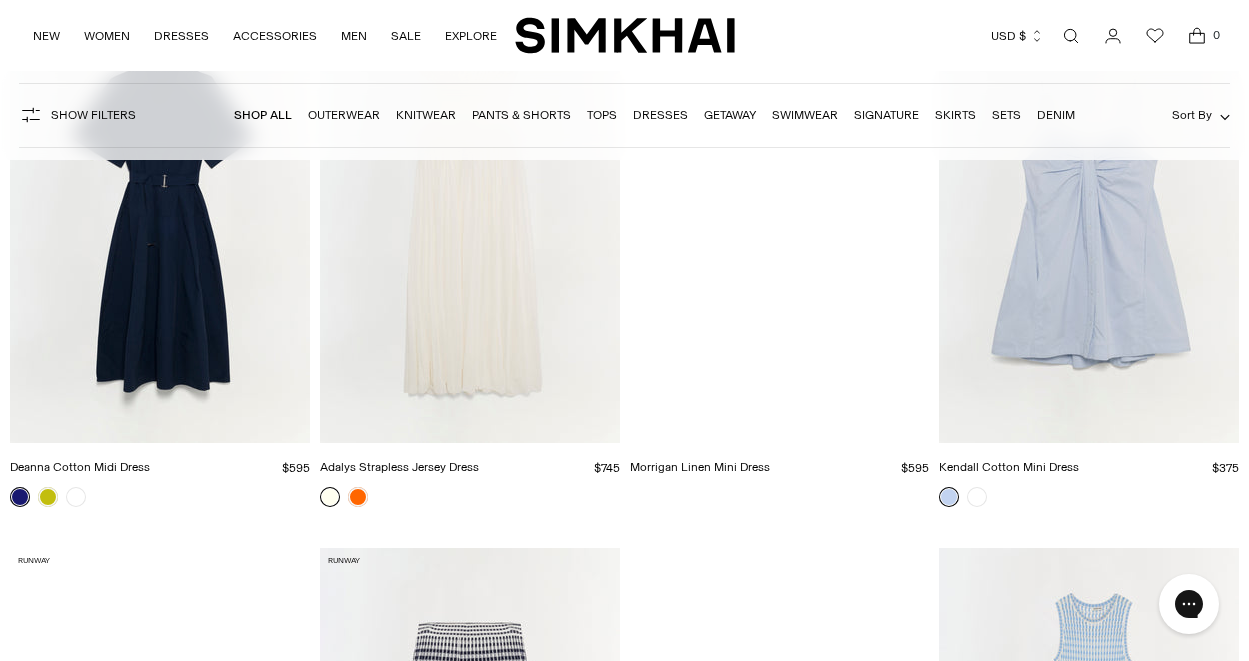 scroll, scrollTop: 49402, scrollLeft: 0, axis: vertical 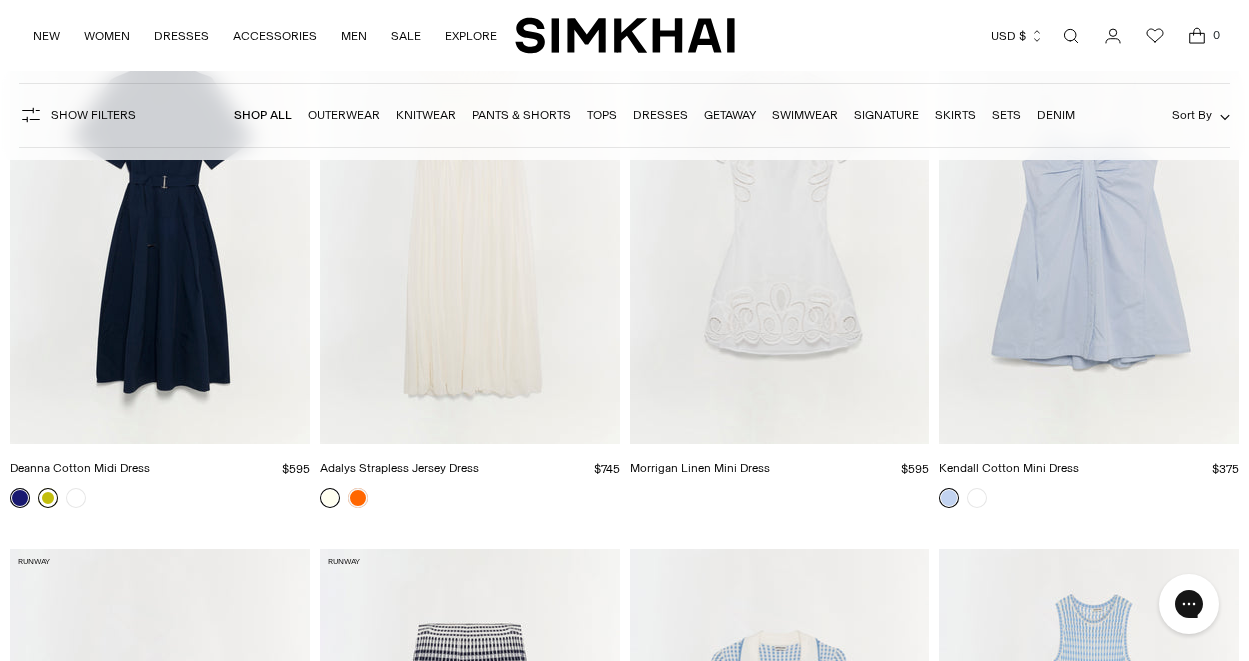 click at bounding box center [48, 498] 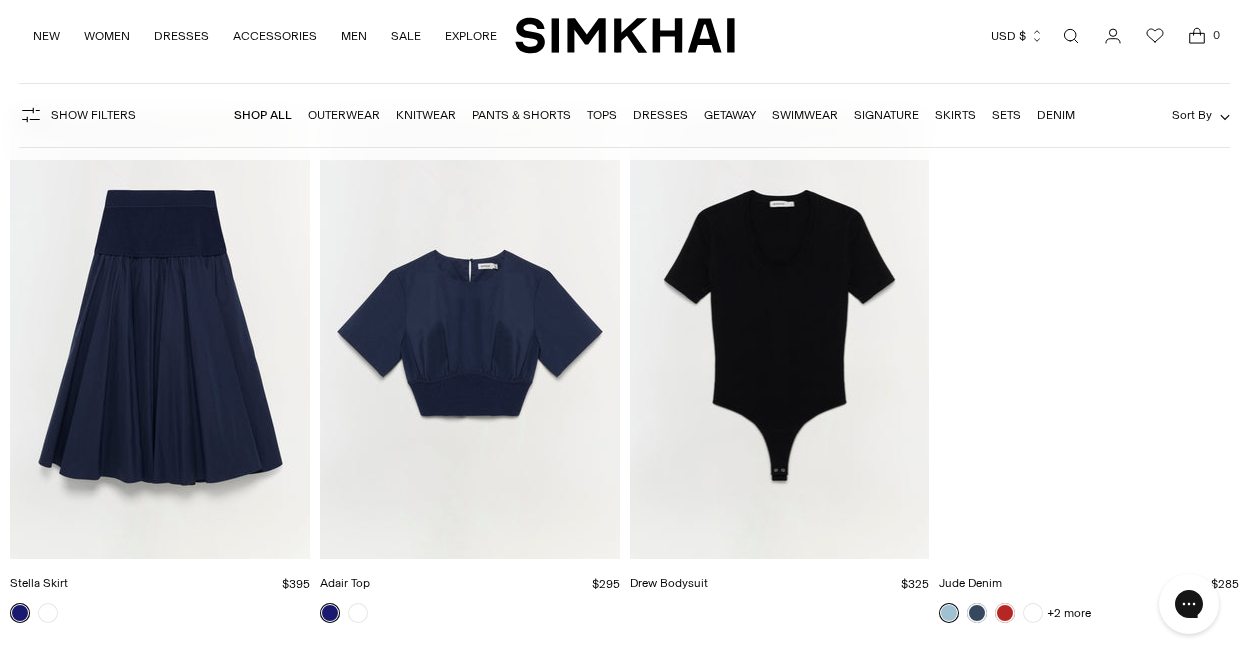 scroll, scrollTop: 58720, scrollLeft: 0, axis: vertical 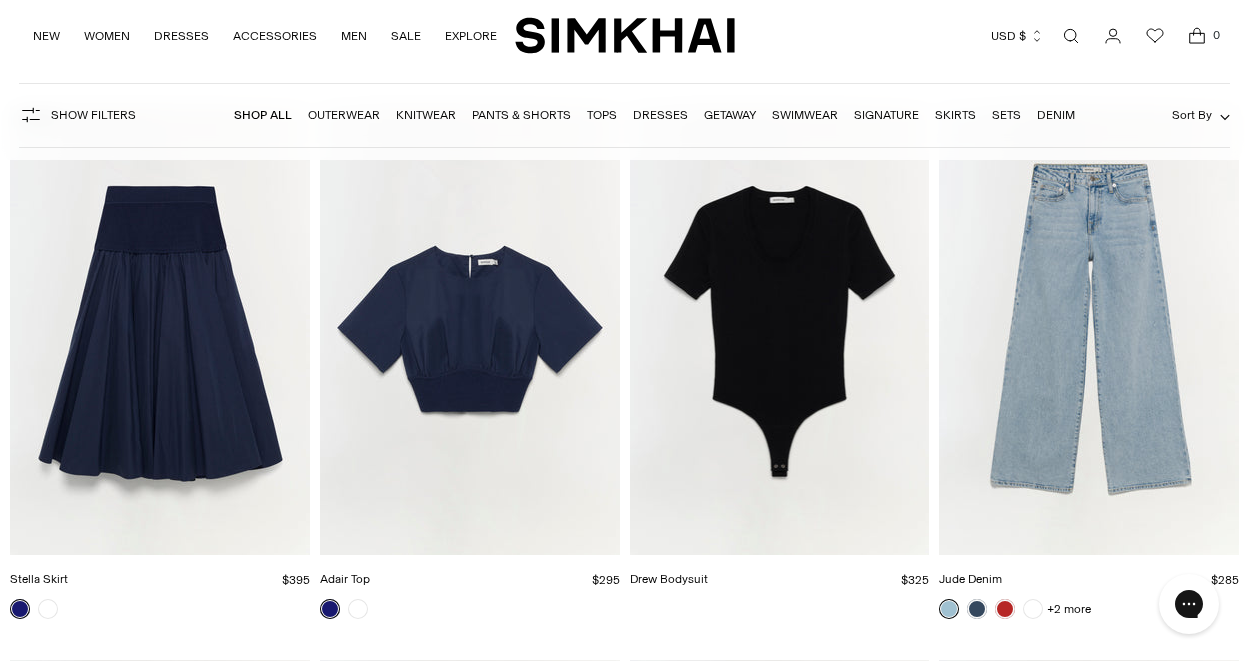 click at bounding box center (0, 0) 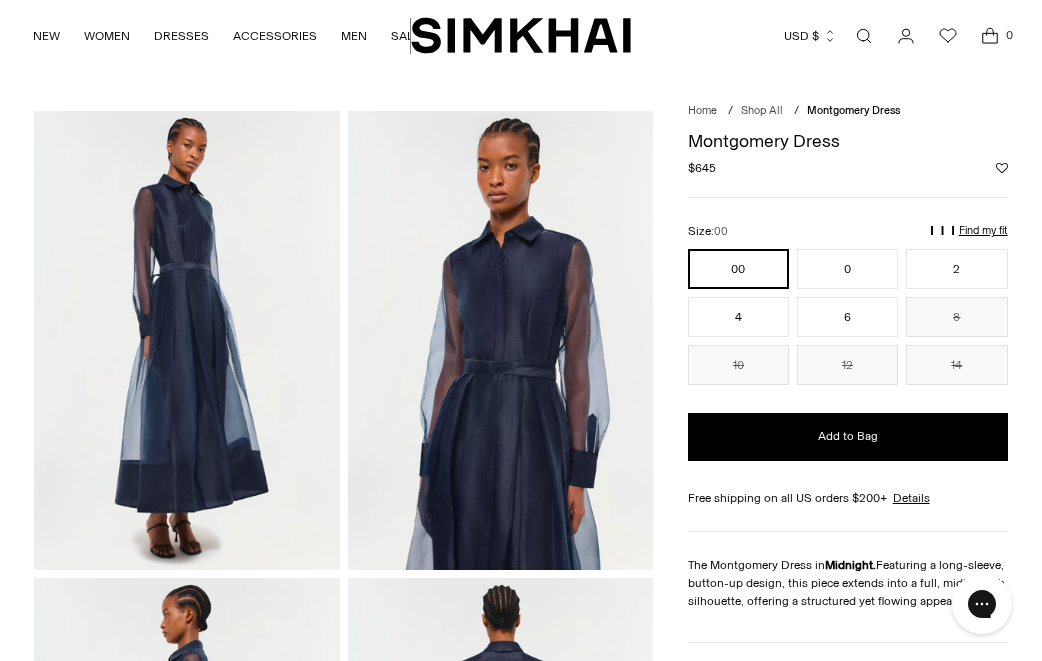 scroll, scrollTop: 0, scrollLeft: 0, axis: both 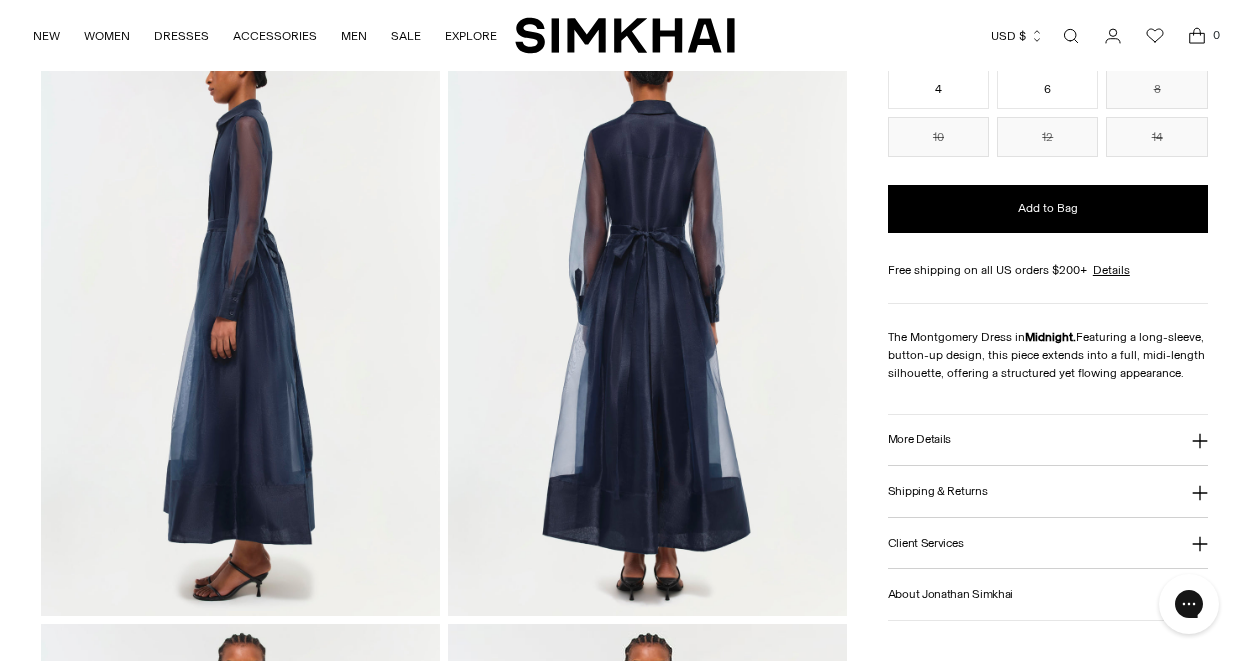 click at bounding box center (647, 317) 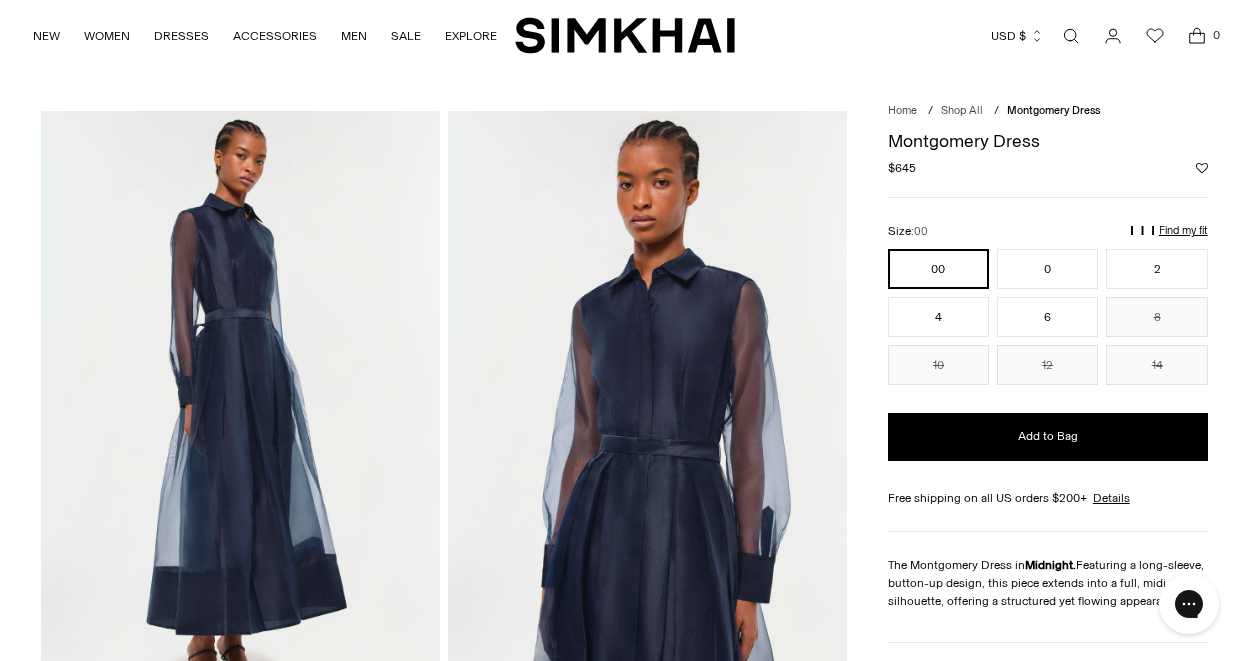 scroll, scrollTop: 0, scrollLeft: 0, axis: both 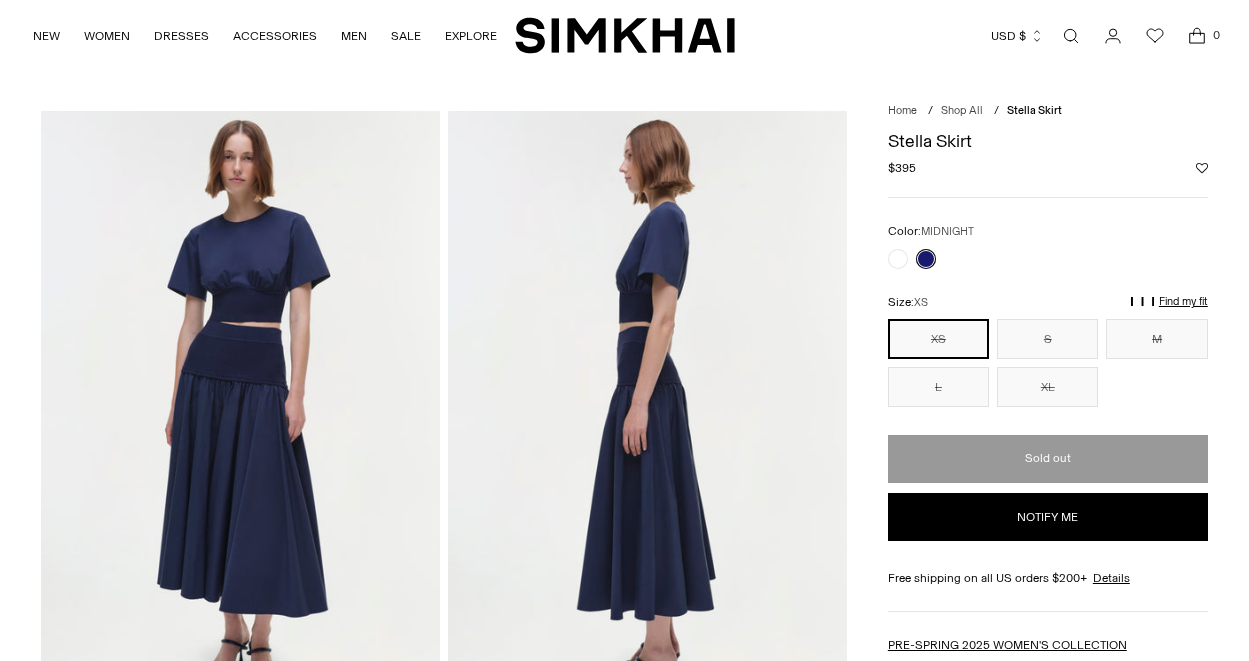 click at bounding box center (240, 410) 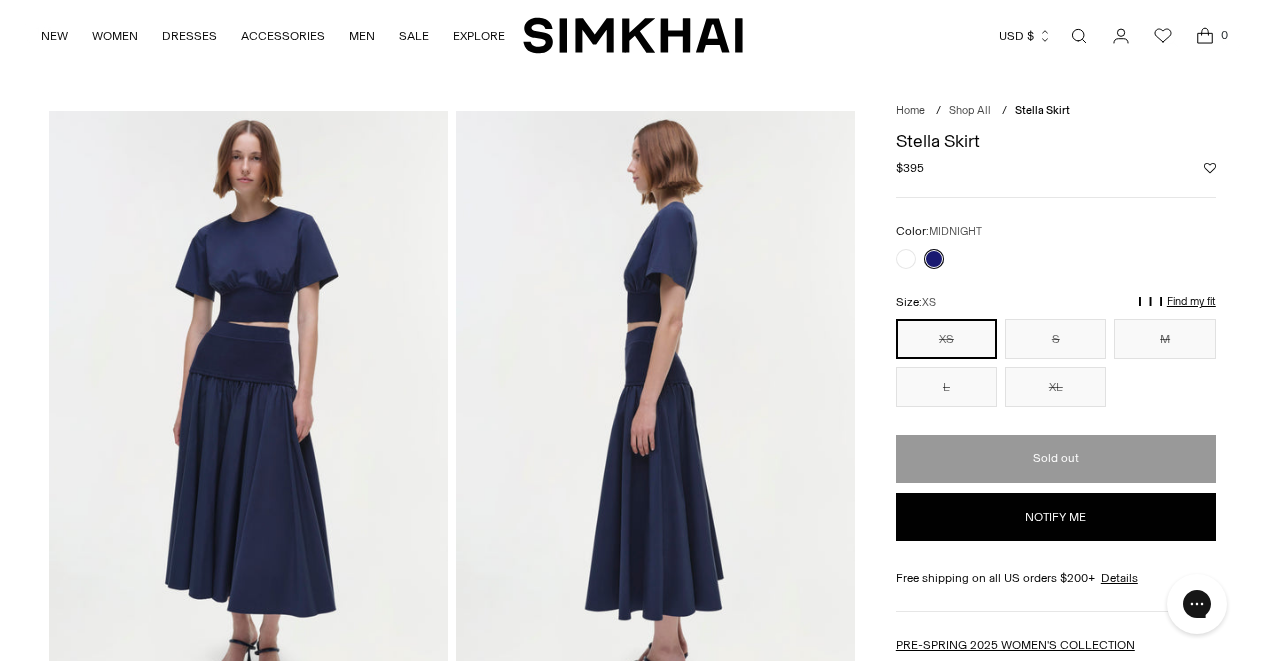 scroll, scrollTop: 0, scrollLeft: 0, axis: both 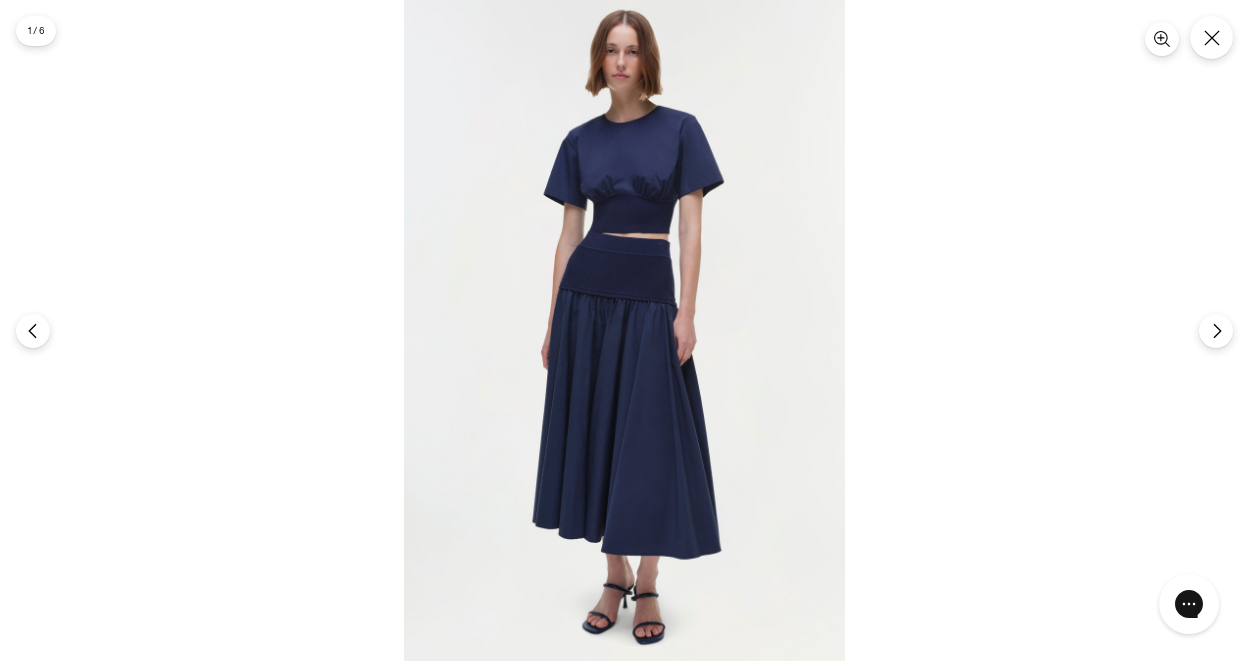 click at bounding box center (624, 331) 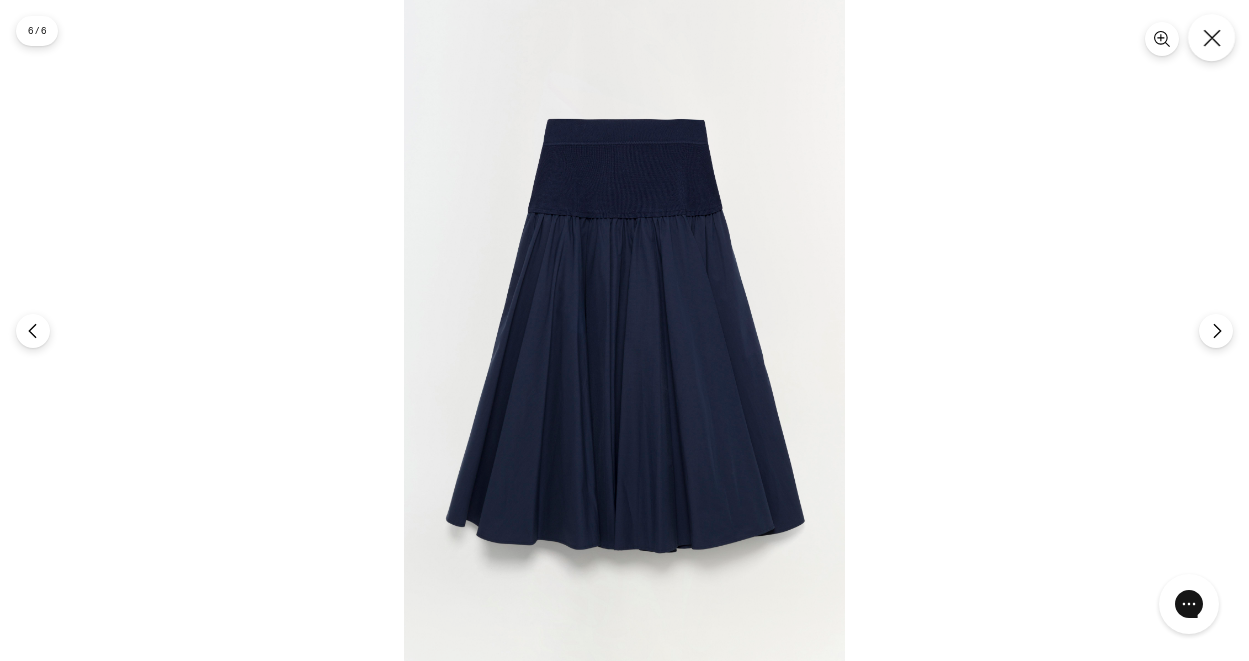 click 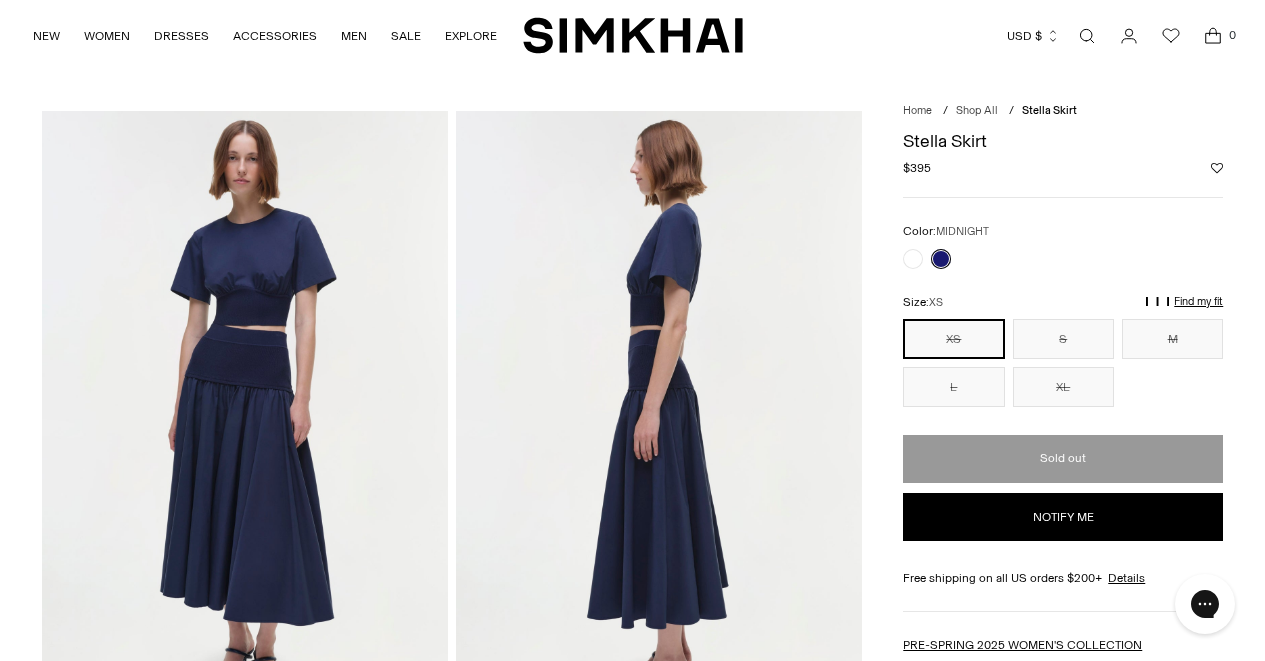 click on "Home / Shop All / [PRODUCT] / [PRODUCT] Regular price $395 Unit price / per" at bounding box center [633, 1032] 